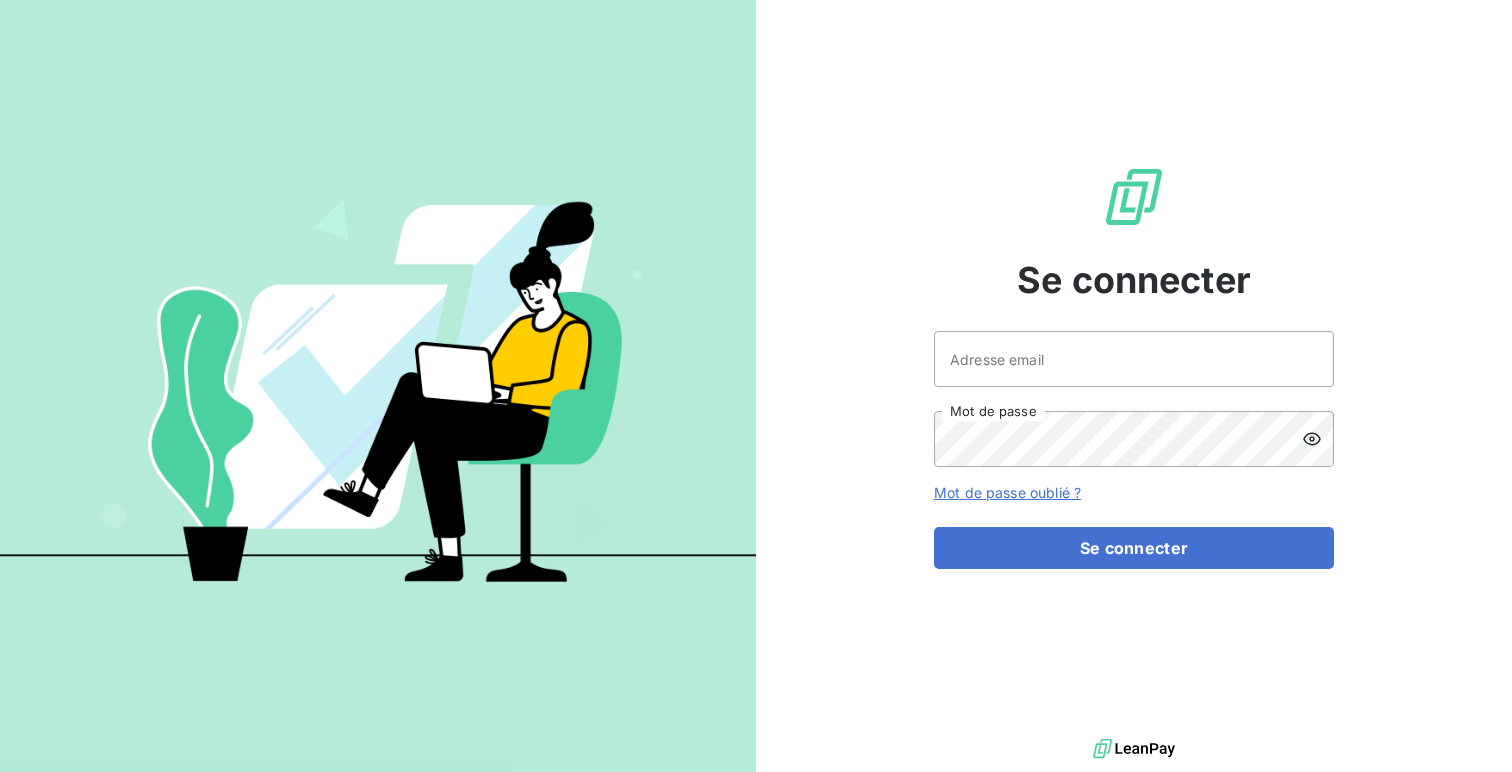 scroll, scrollTop: 0, scrollLeft: 0, axis: both 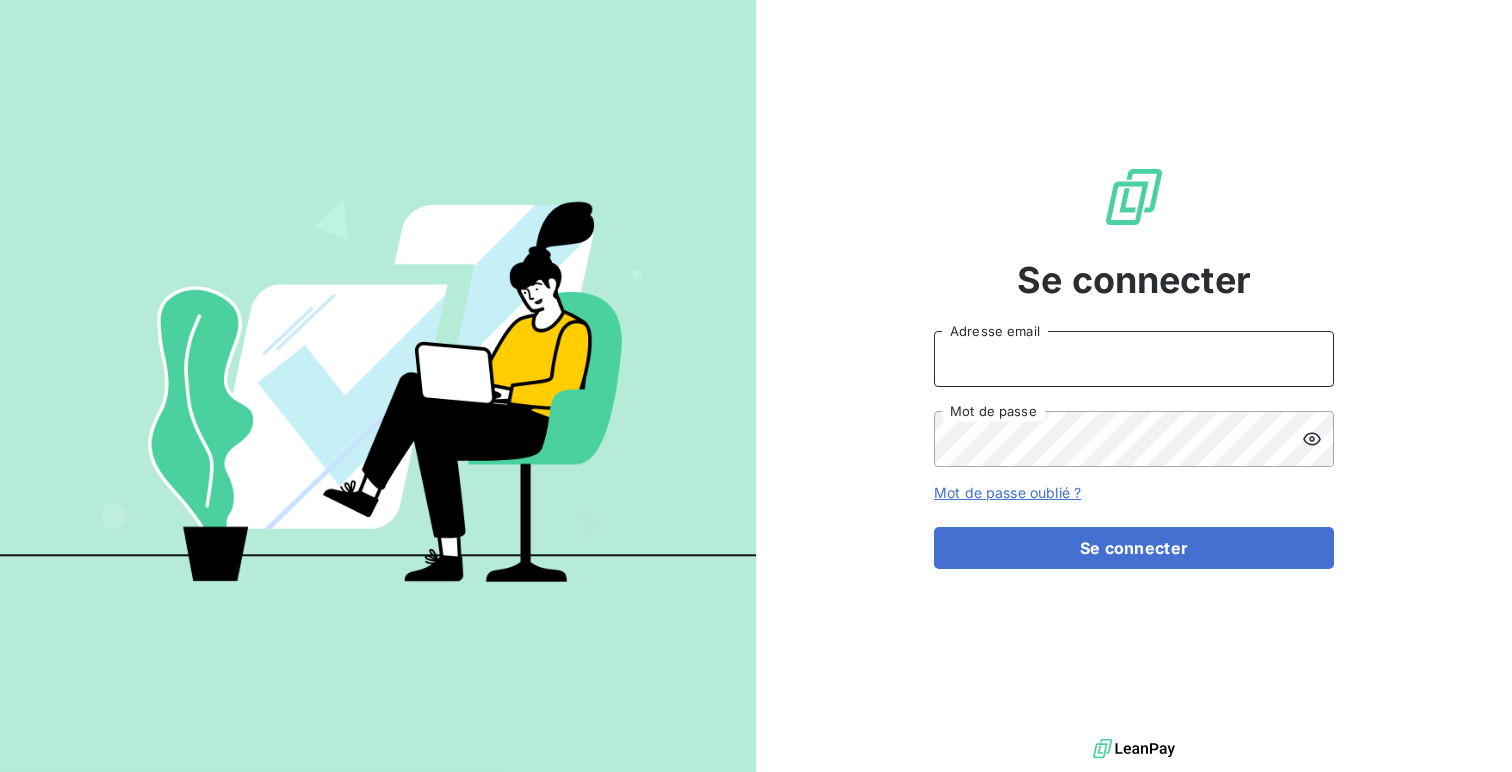click on "Adresse email" at bounding box center [1134, 359] 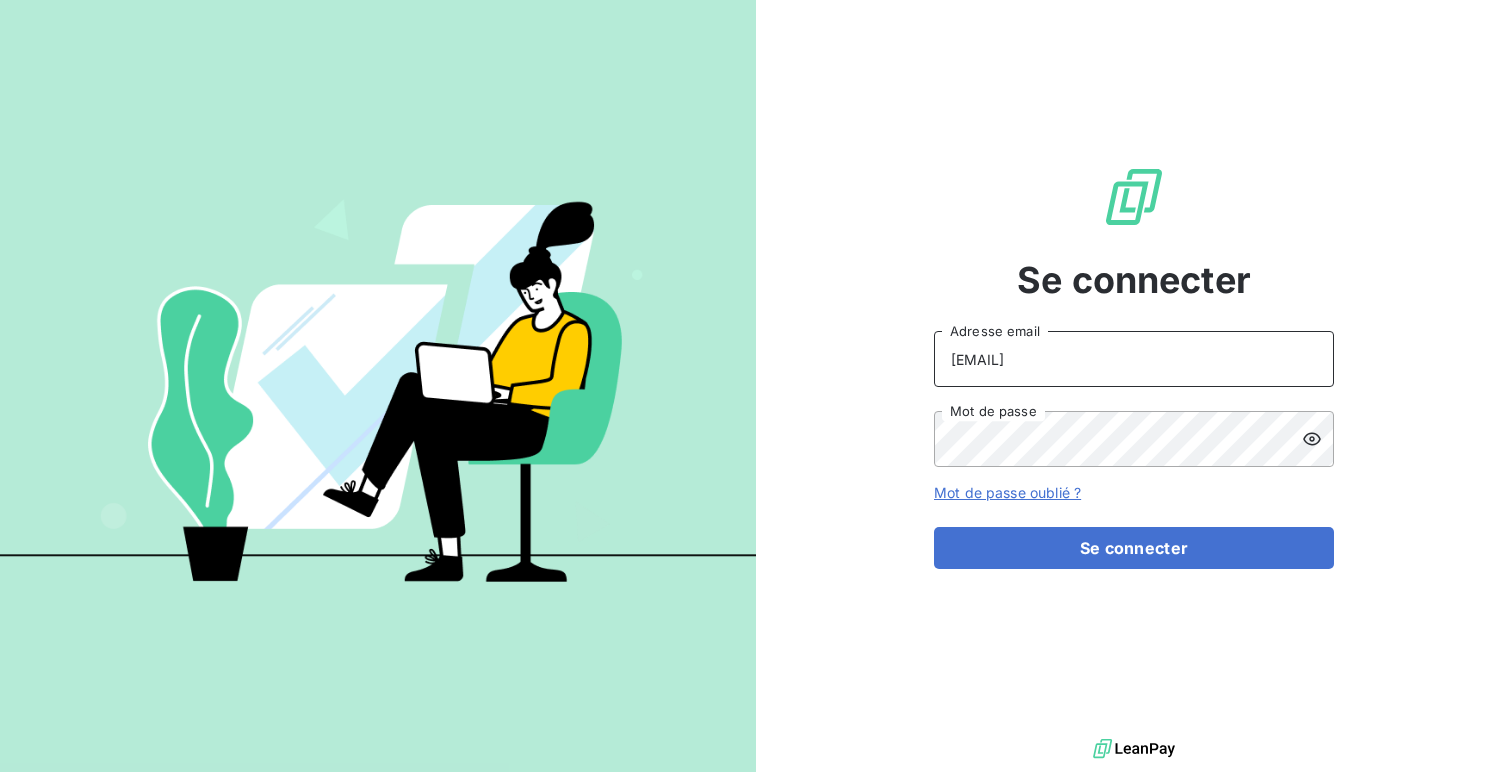 type on "[EMAIL]" 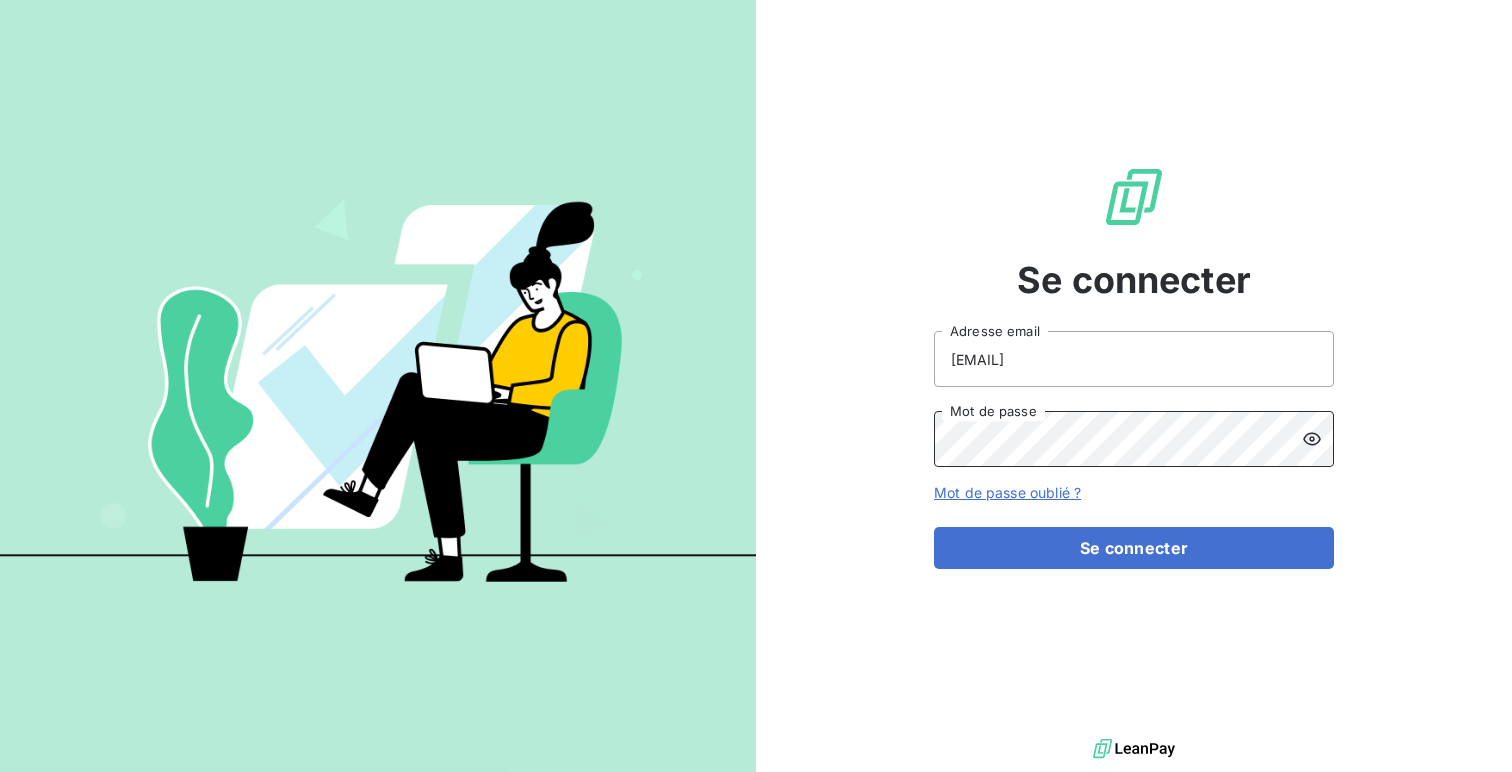 click on "Se connecter" at bounding box center (1134, 548) 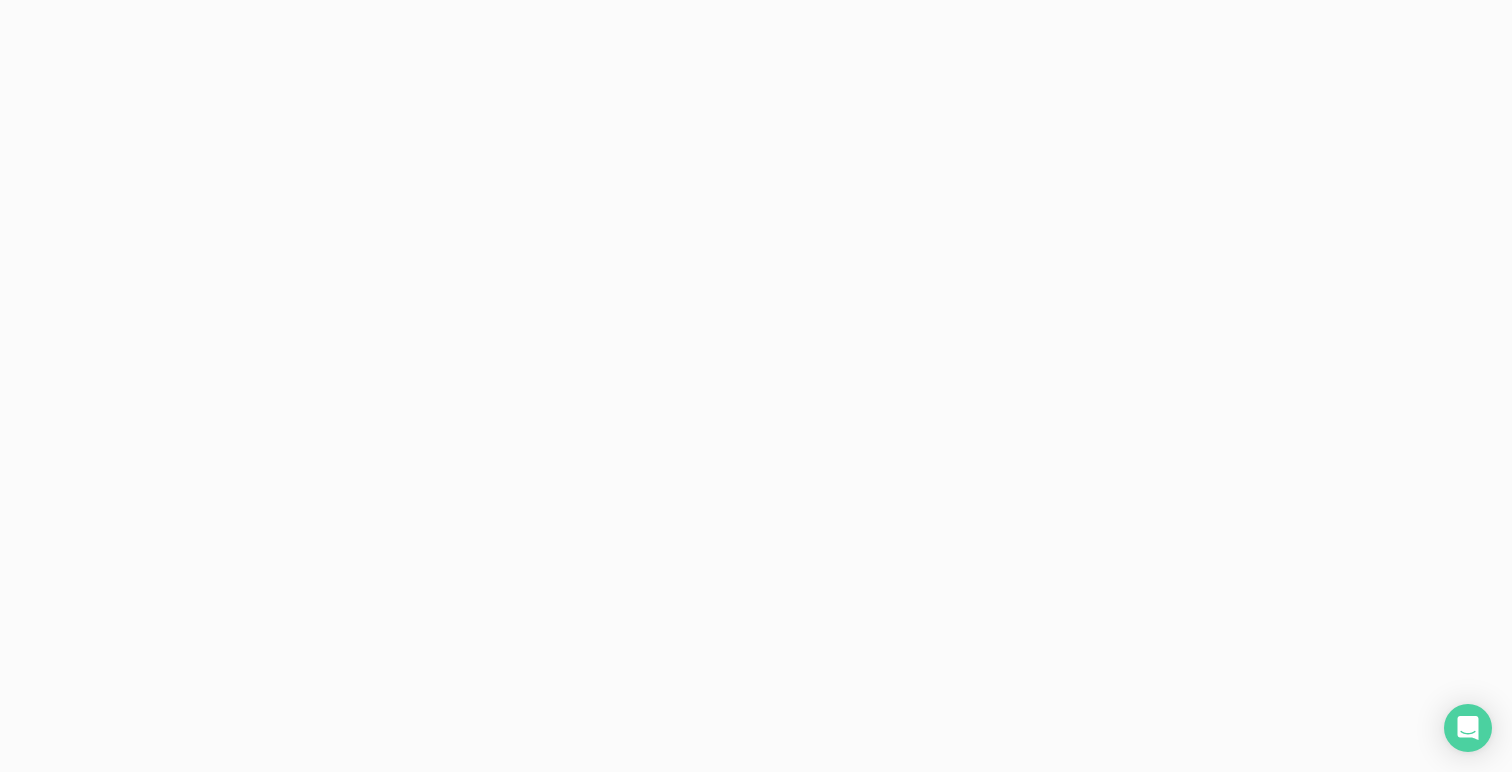 scroll, scrollTop: 0, scrollLeft: 0, axis: both 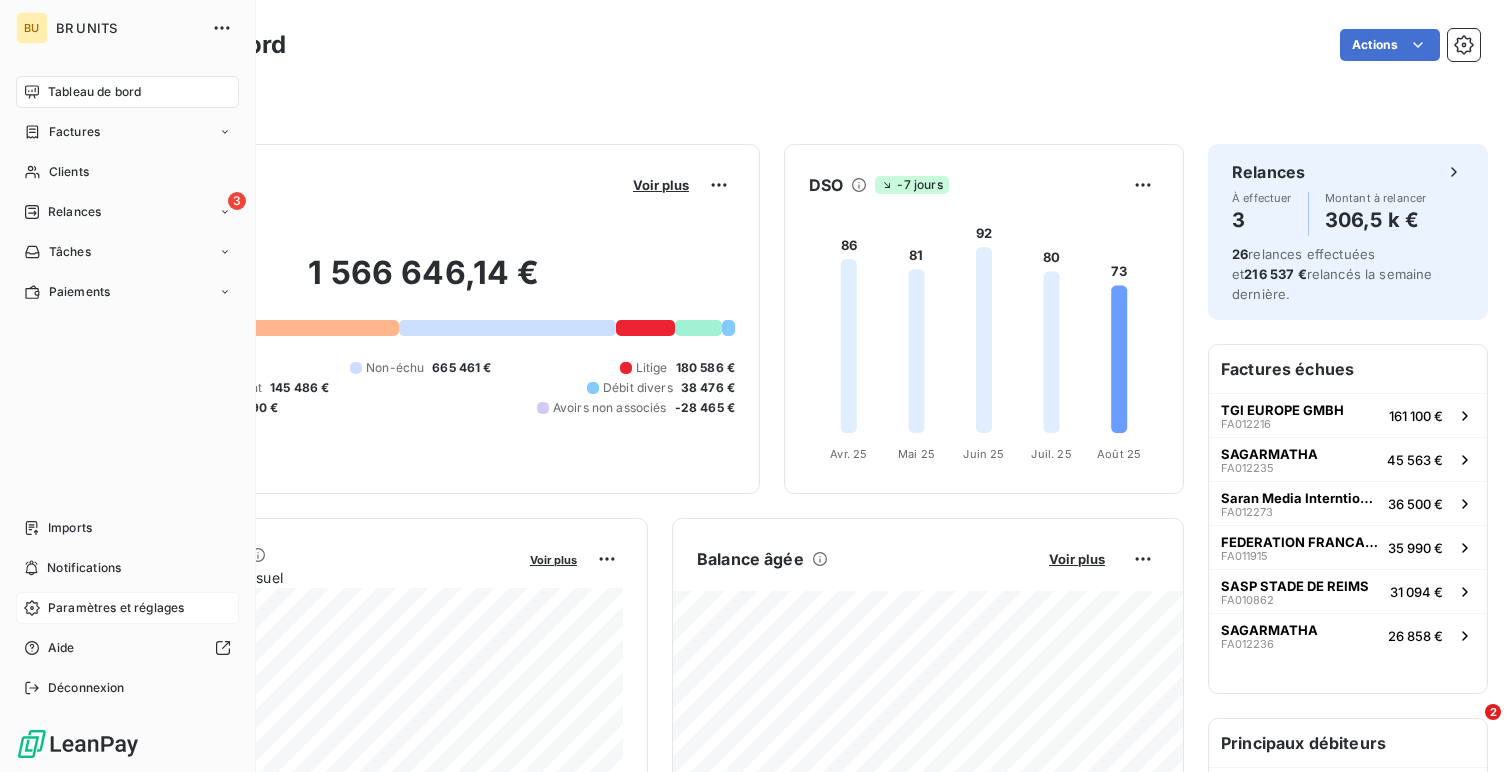 click on "Paramètres et réglages" at bounding box center [116, 608] 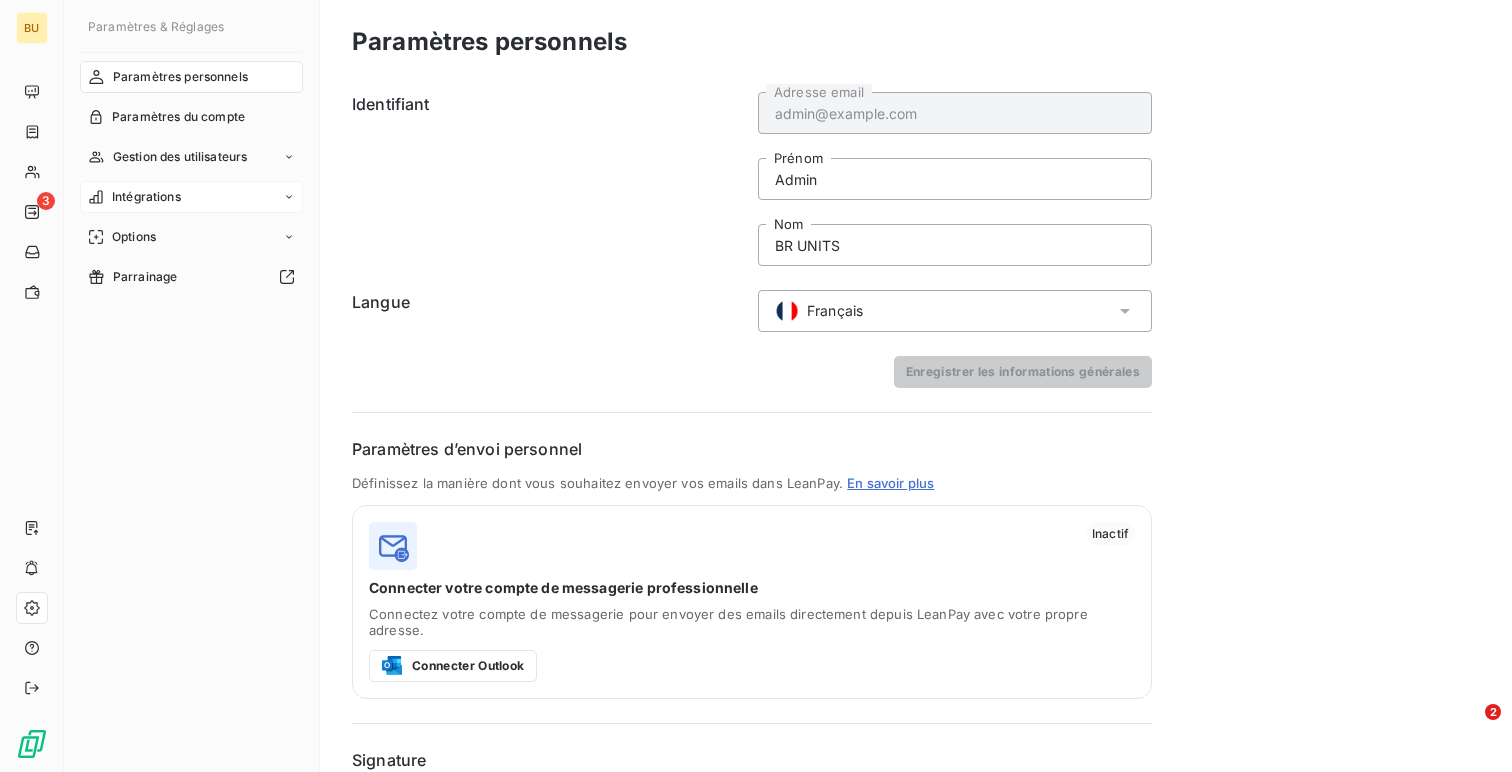 click on "Intégrations" at bounding box center (191, 197) 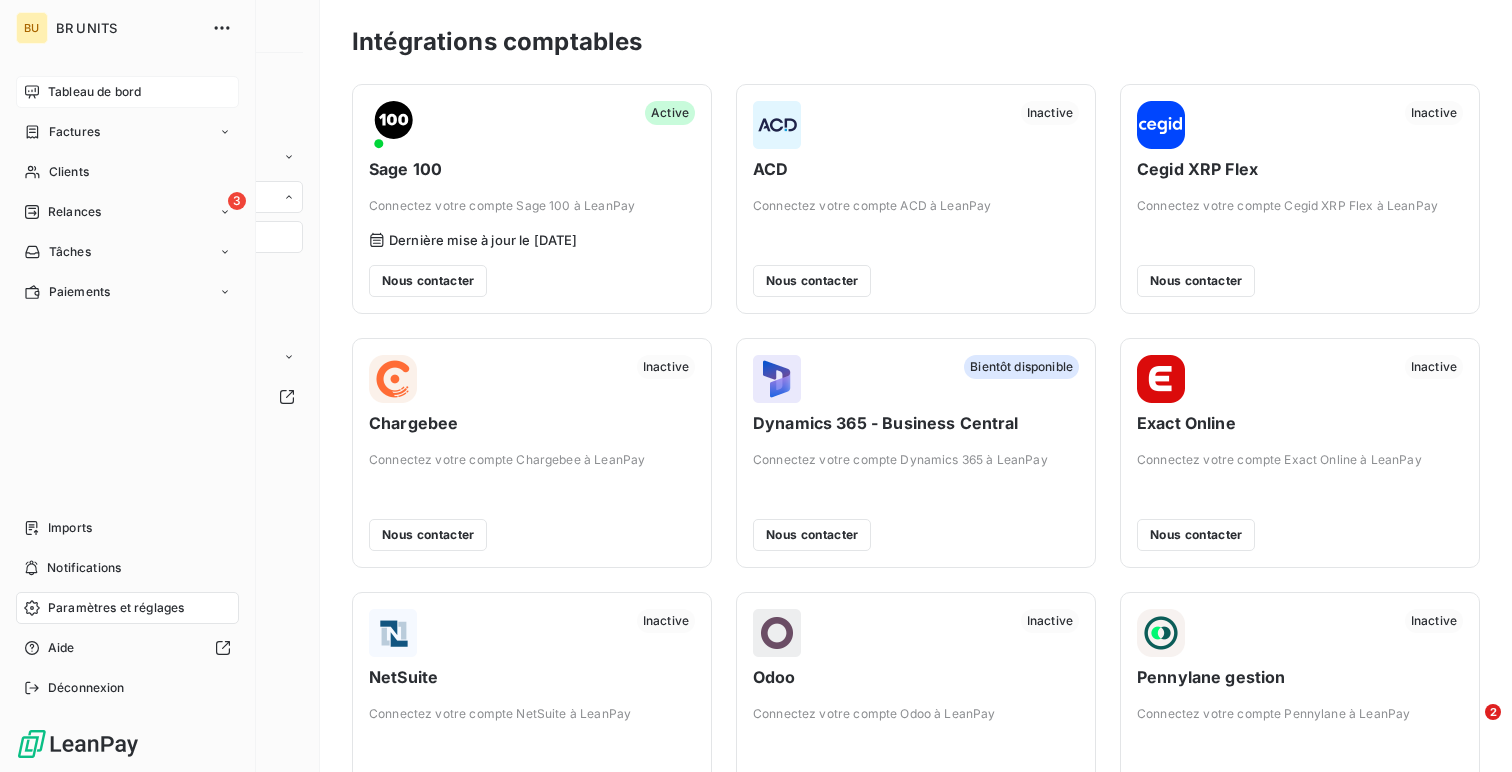 click 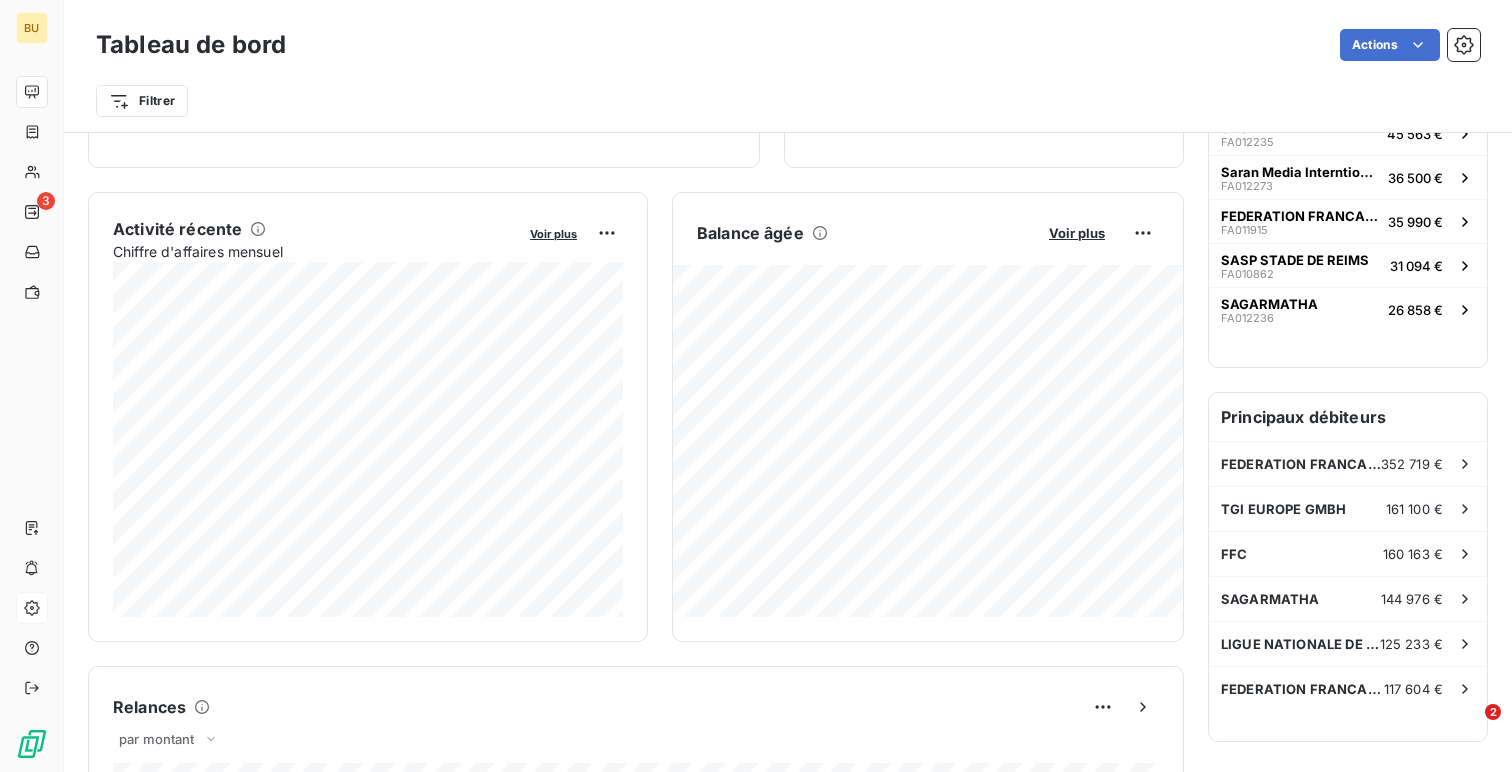 scroll, scrollTop: 0, scrollLeft: 0, axis: both 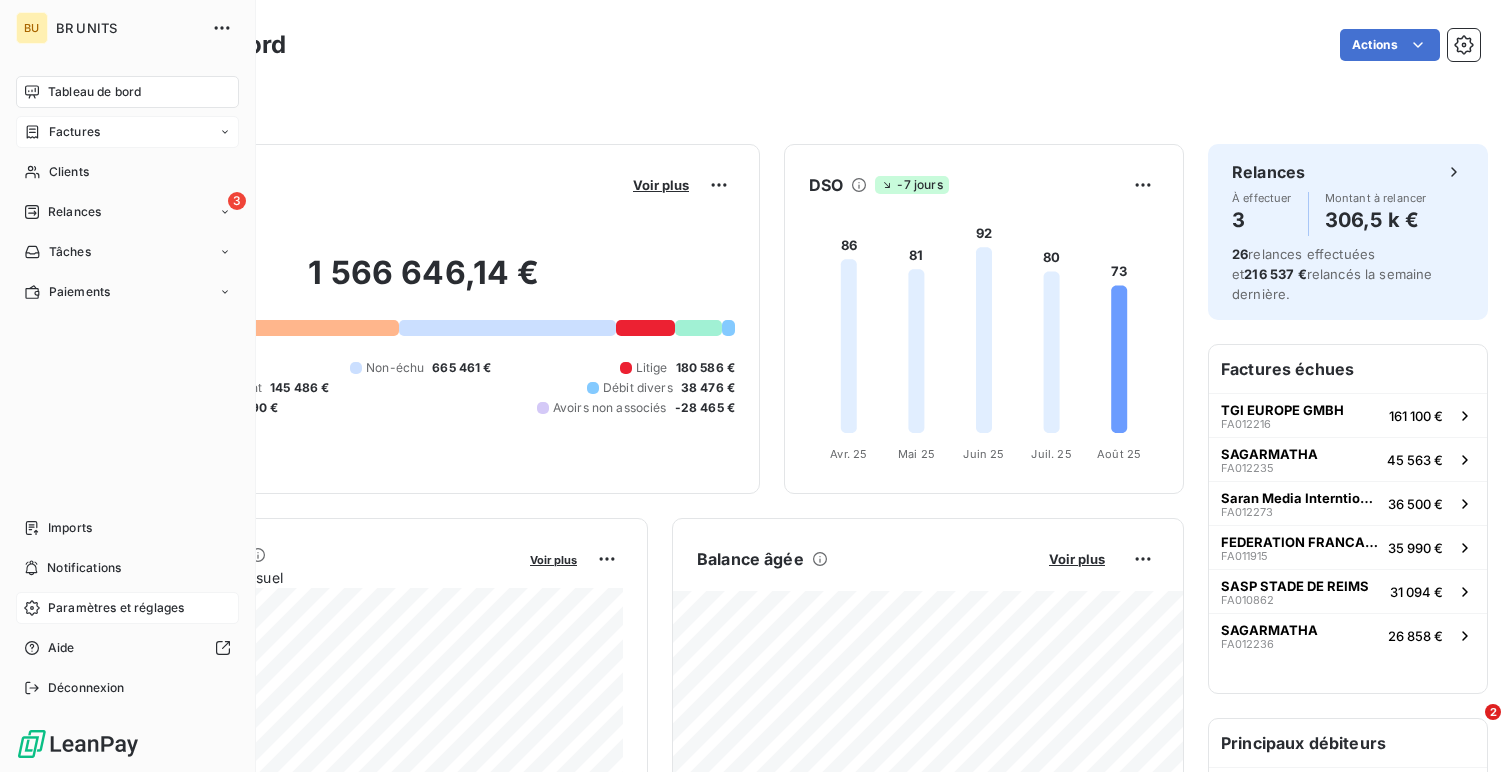 click on "Factures" at bounding box center (62, 132) 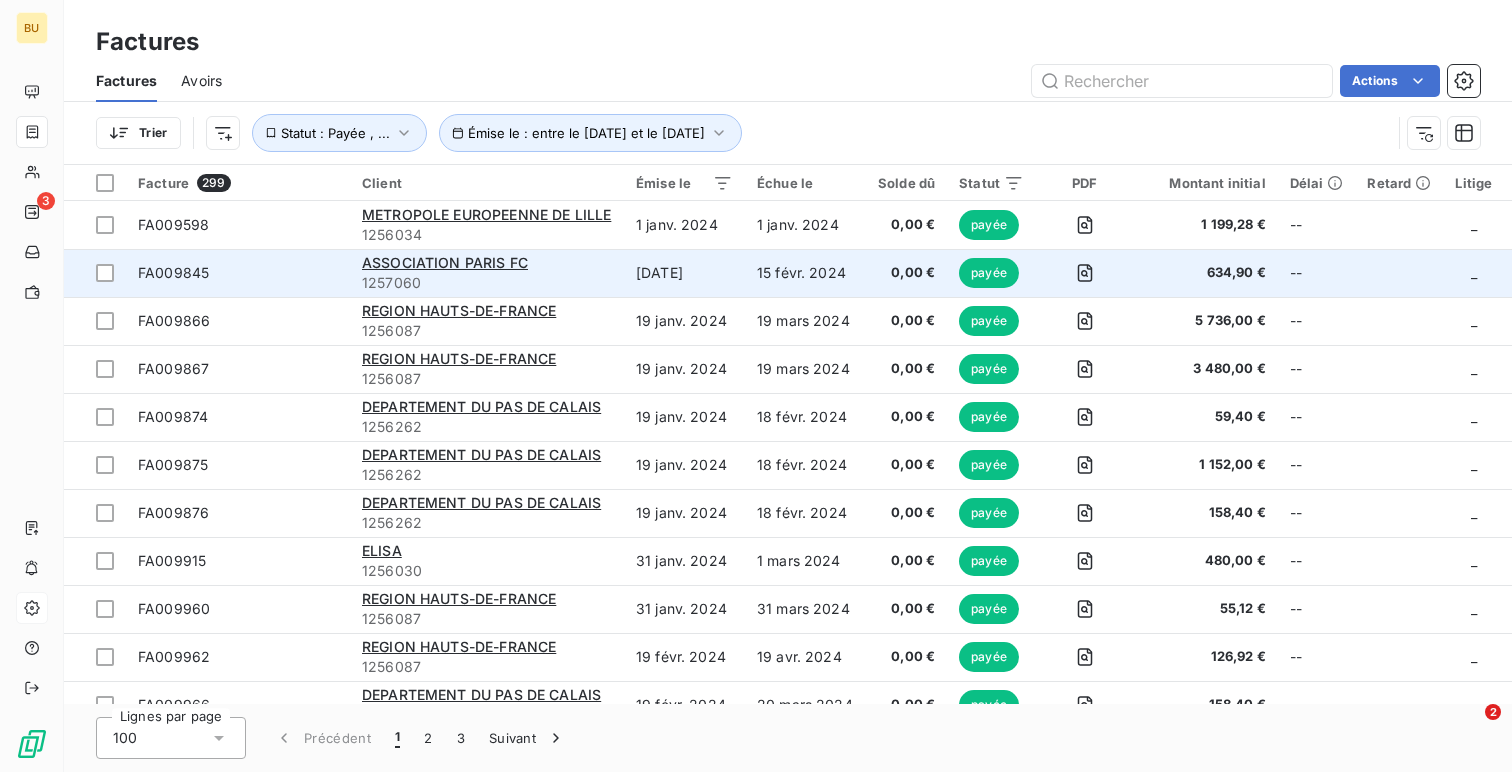 click on "1257060" at bounding box center [487, 283] 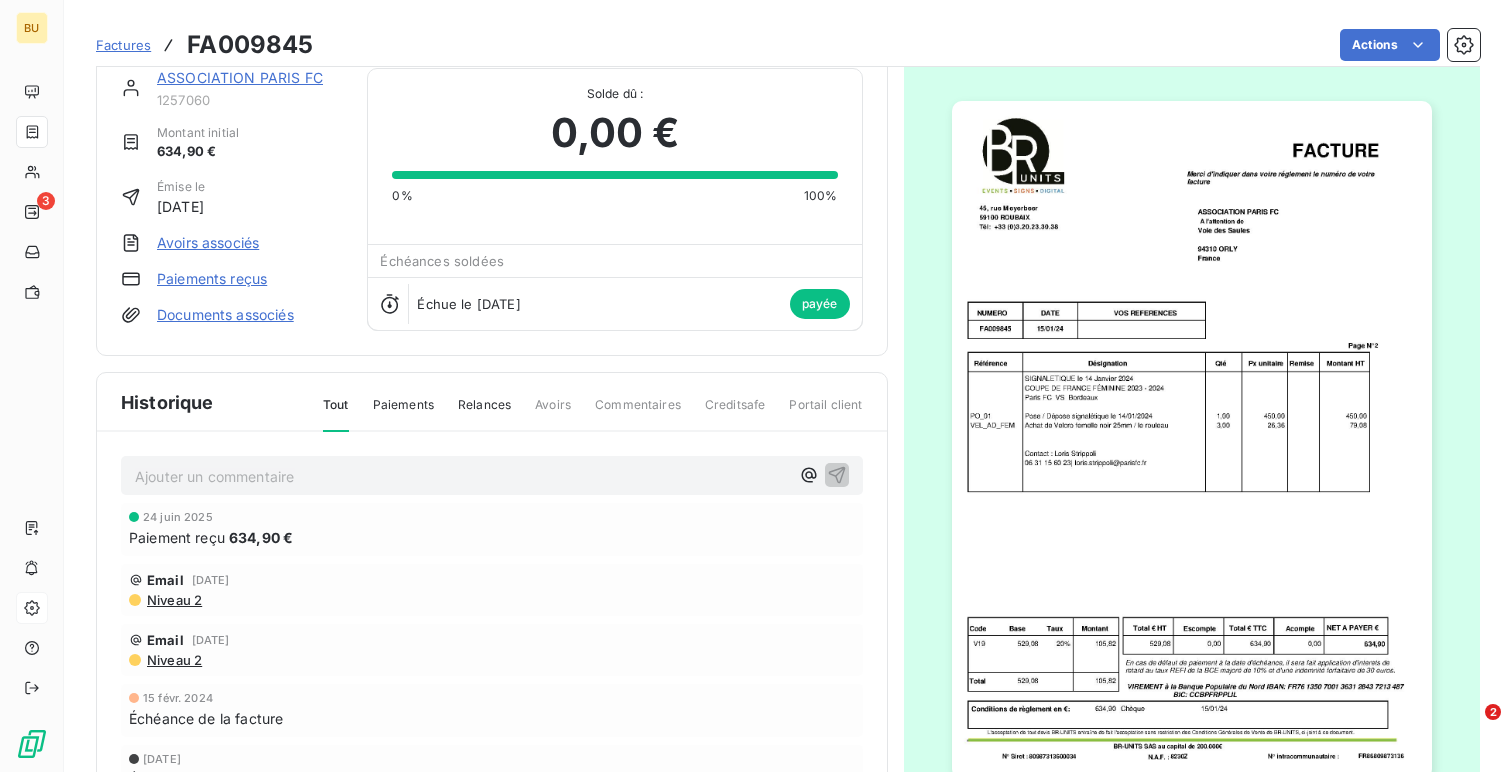 scroll, scrollTop: 0, scrollLeft: 0, axis: both 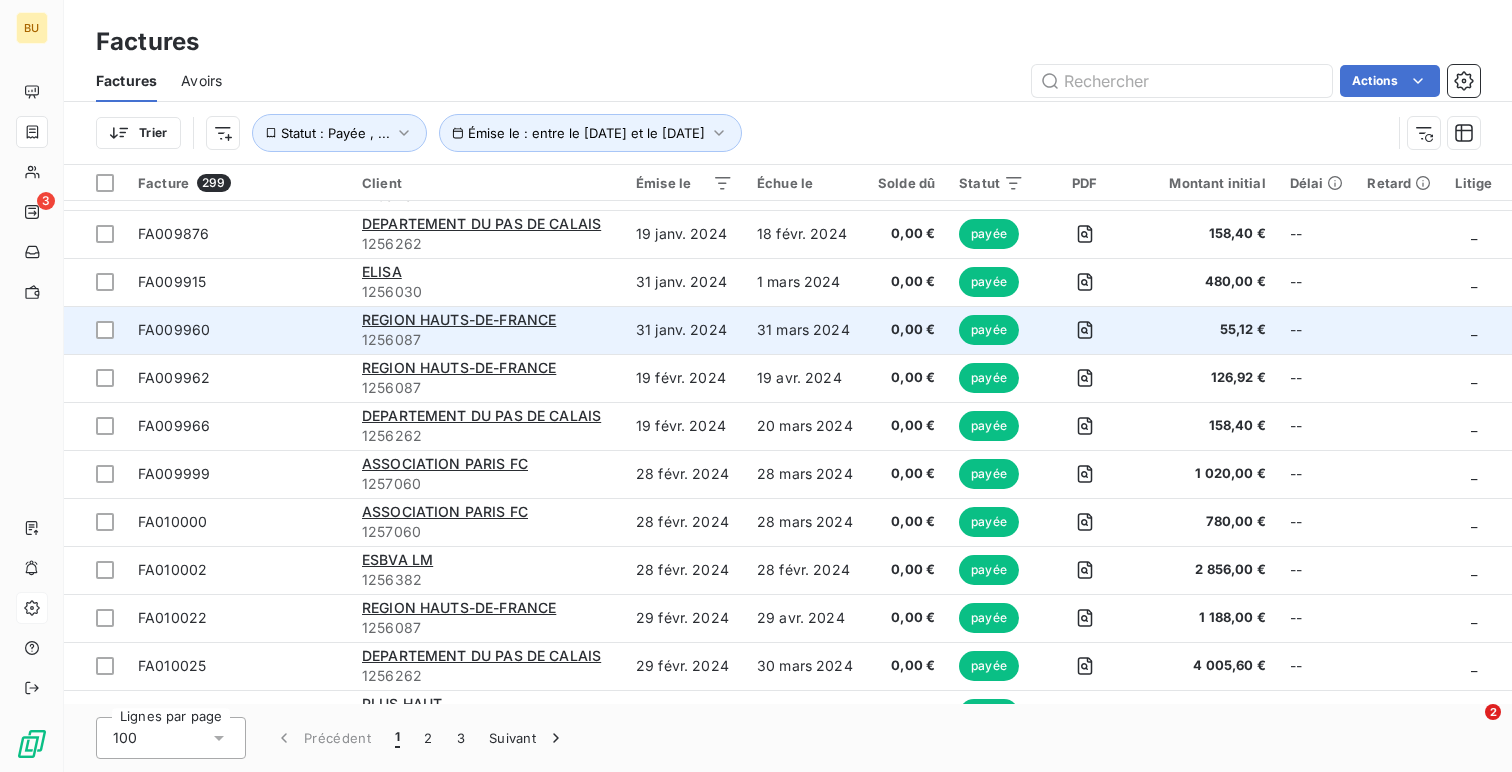 click on "FA009960" at bounding box center (238, 330) 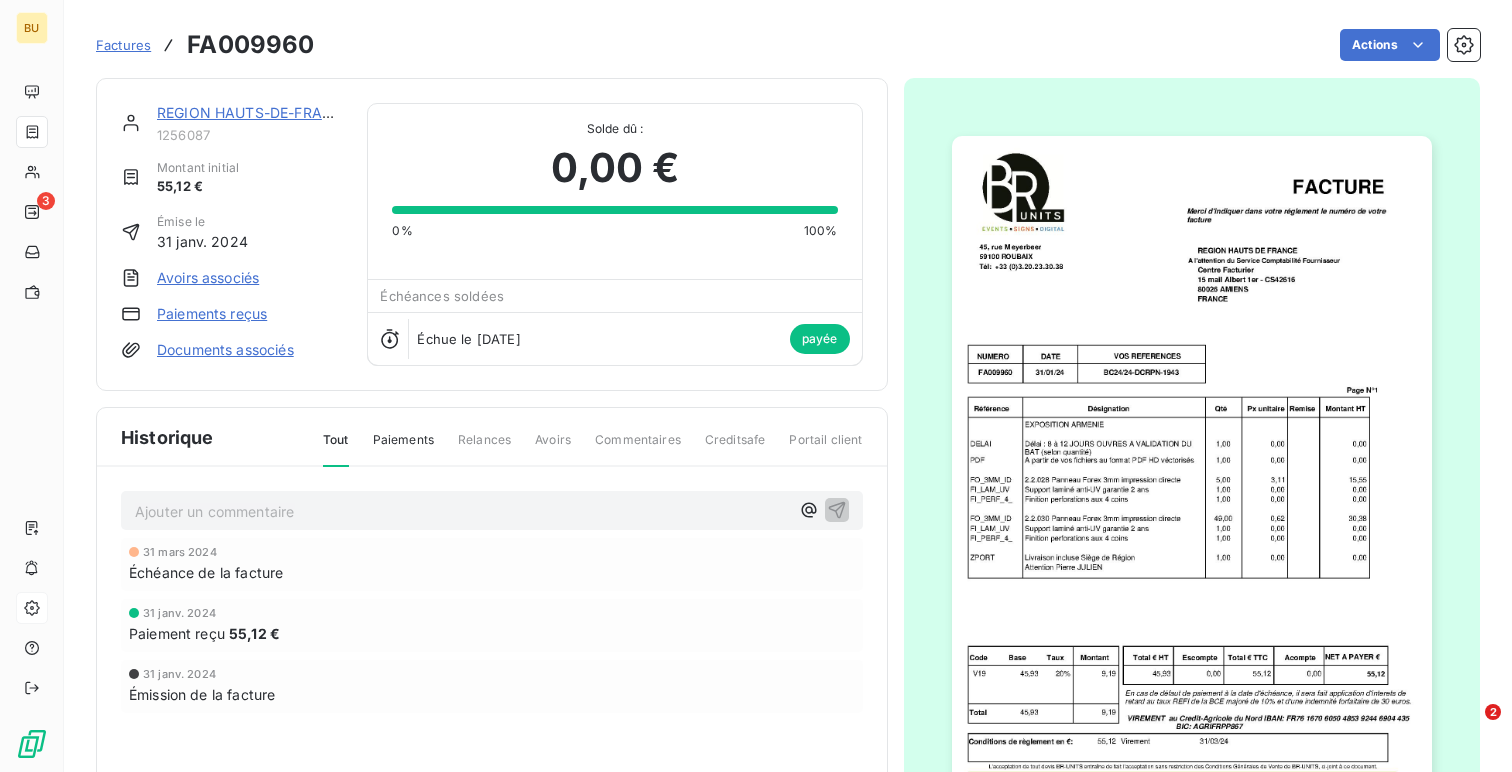 click on "FA009960" at bounding box center (250, 45) 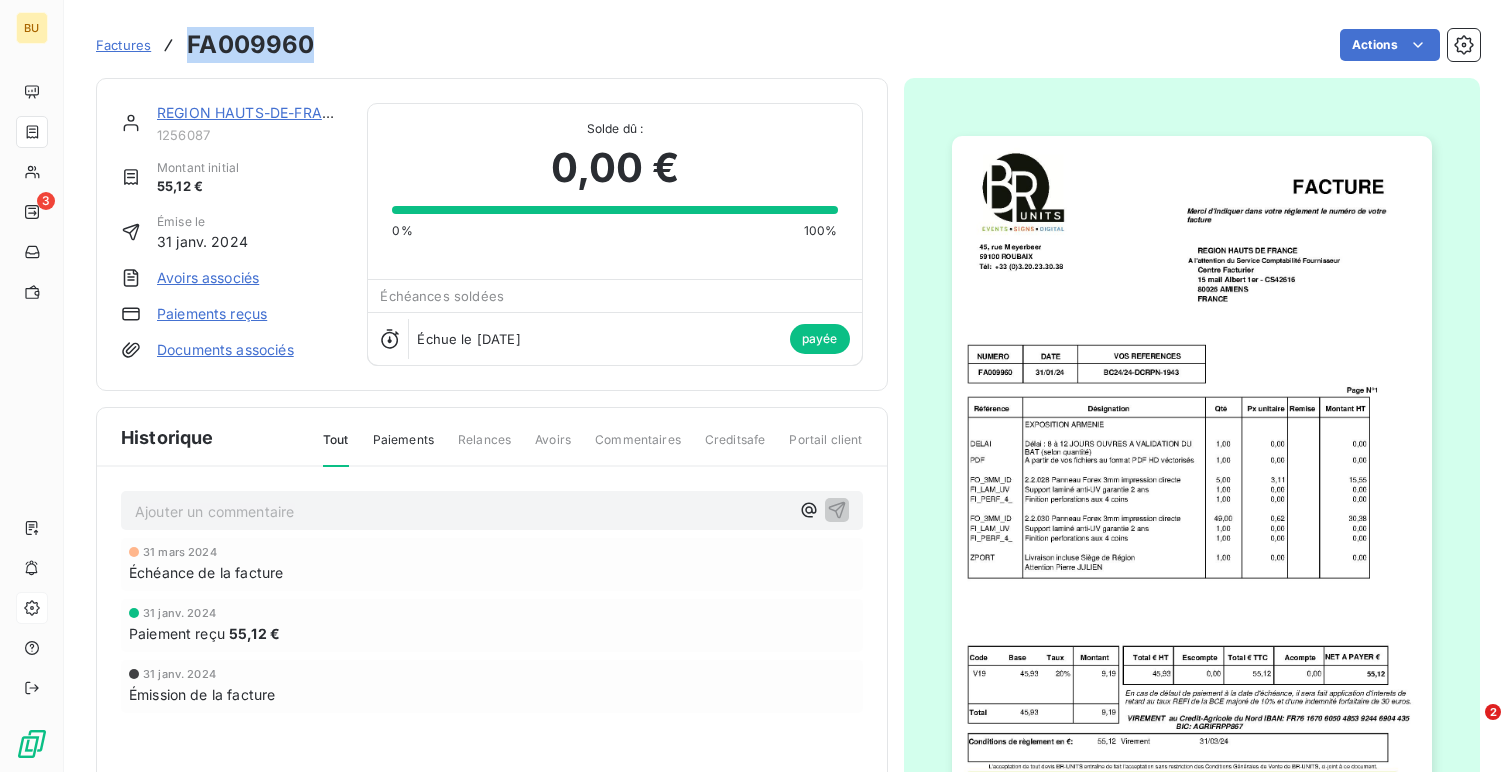 copy on "FA009960" 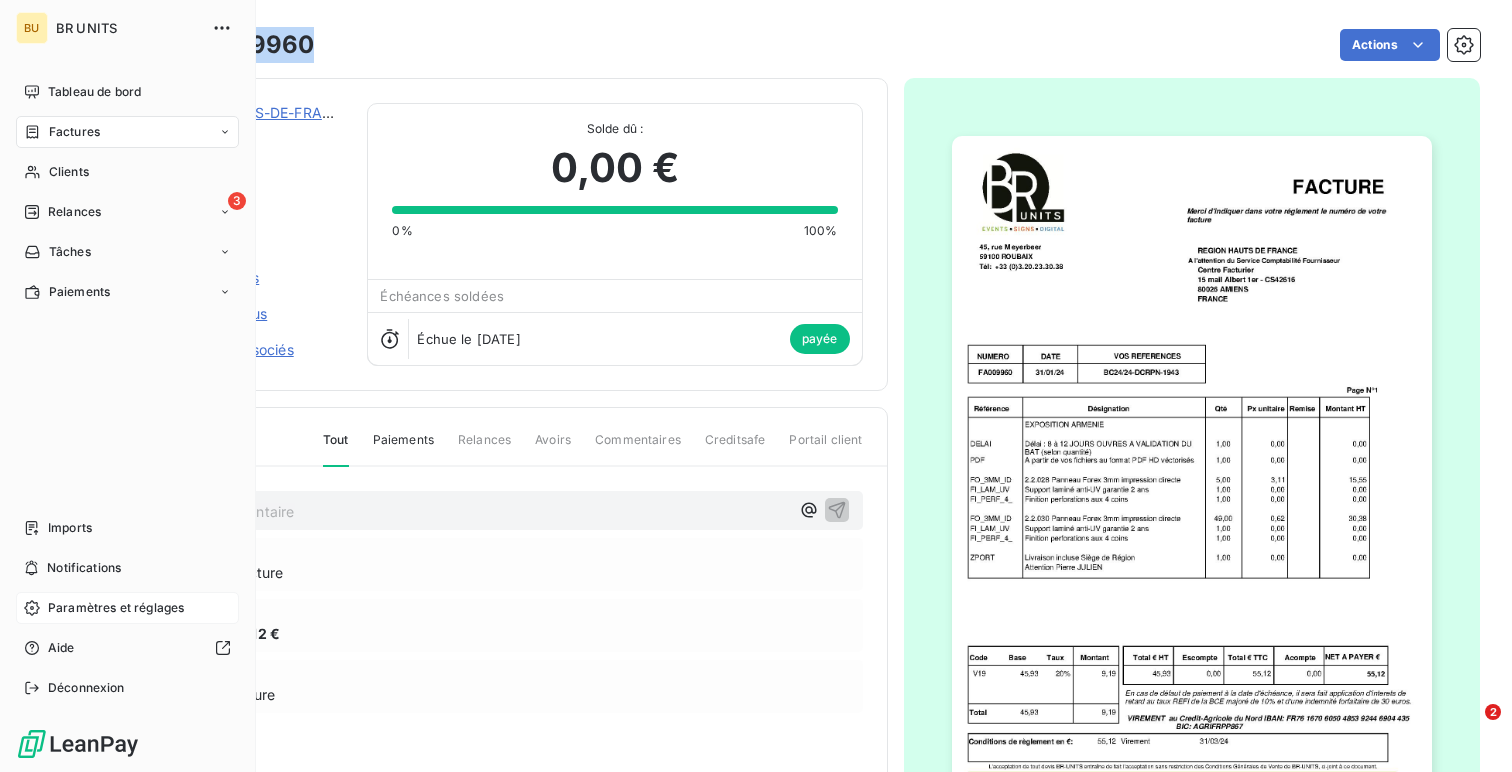 click on "Tableau de bord" at bounding box center [94, 92] 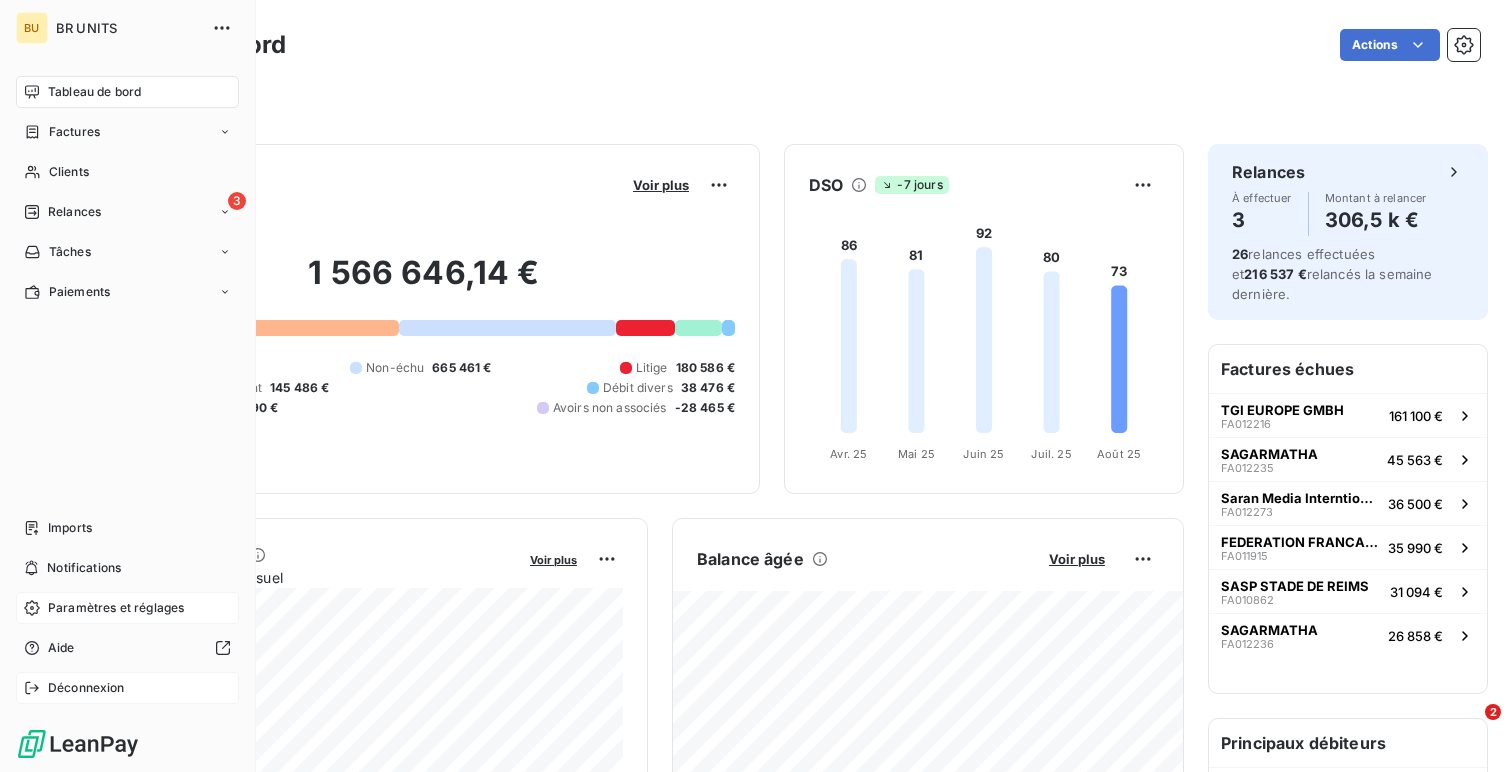 click on "Déconnexion" at bounding box center [86, 688] 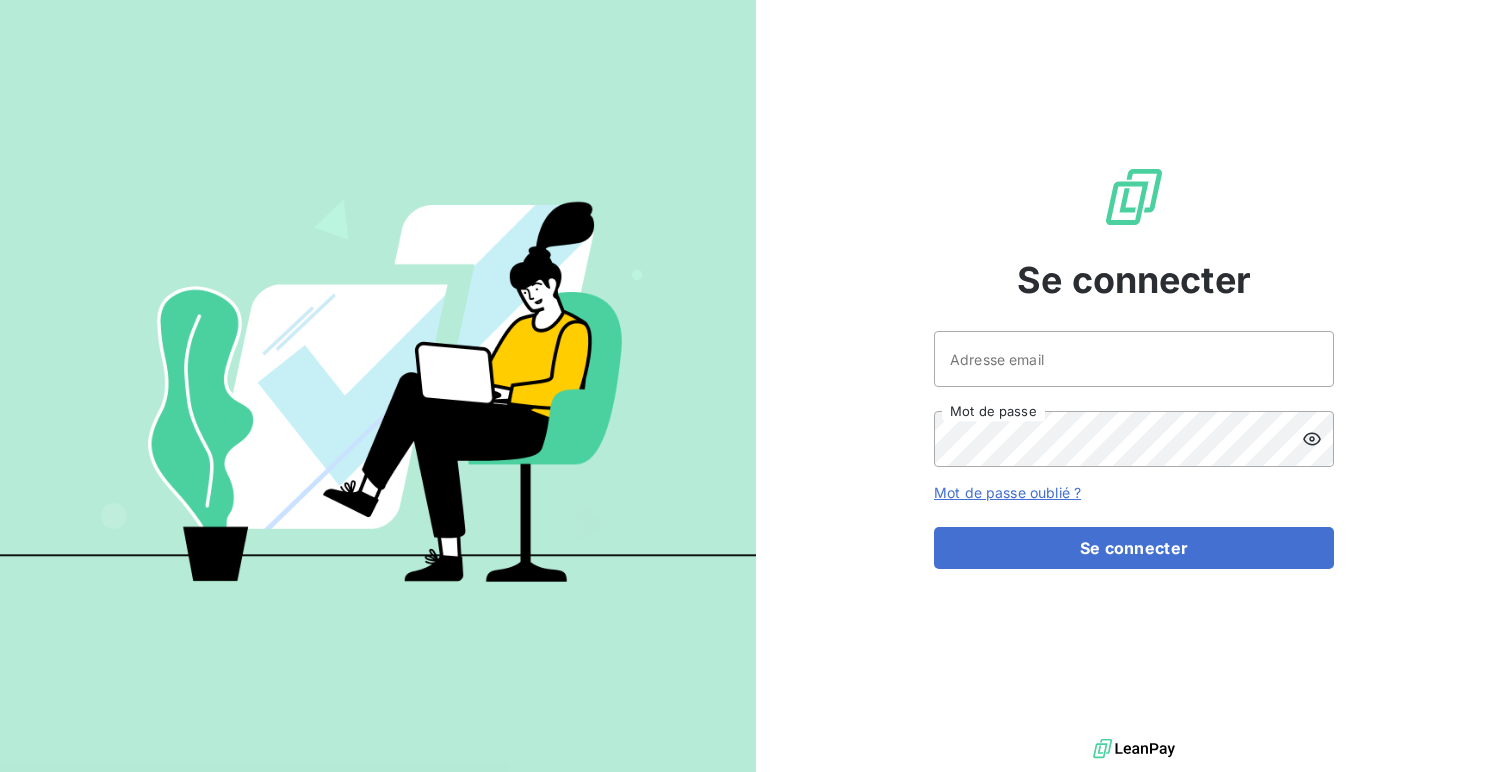 scroll, scrollTop: 0, scrollLeft: 0, axis: both 